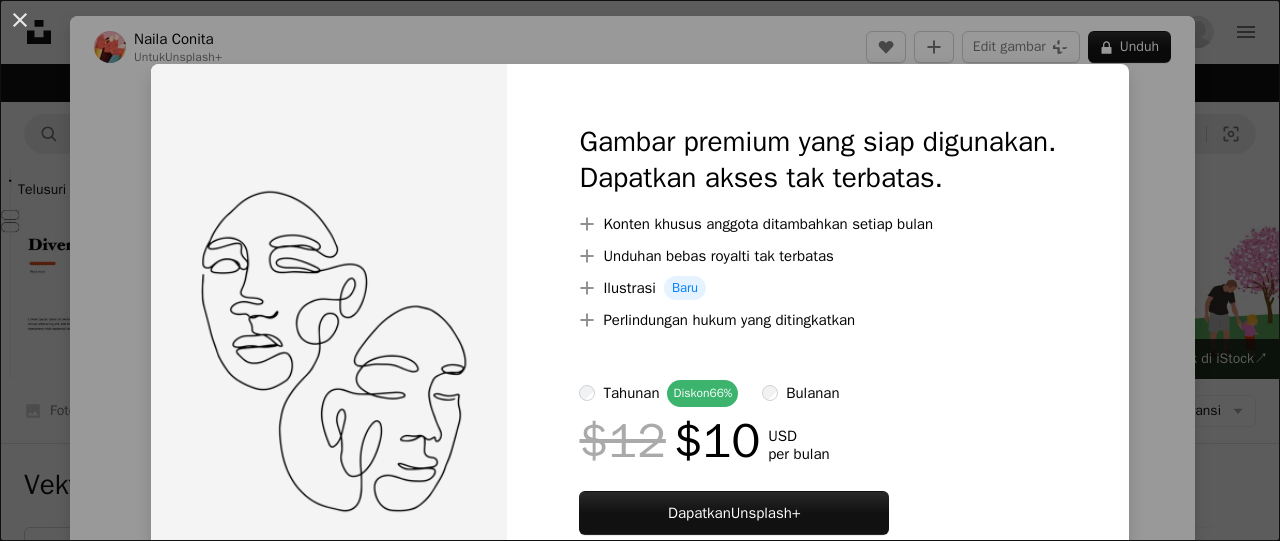 scroll, scrollTop: 0, scrollLeft: 0, axis: both 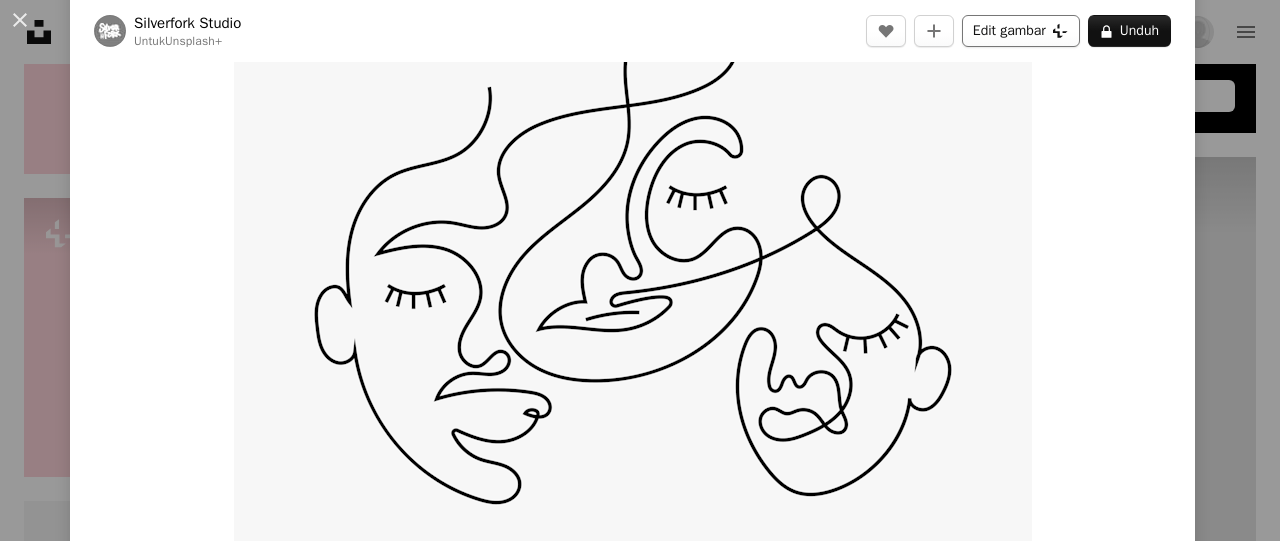 click on "Edit gambar   Plus sign for Unsplash+" at bounding box center (1021, 31) 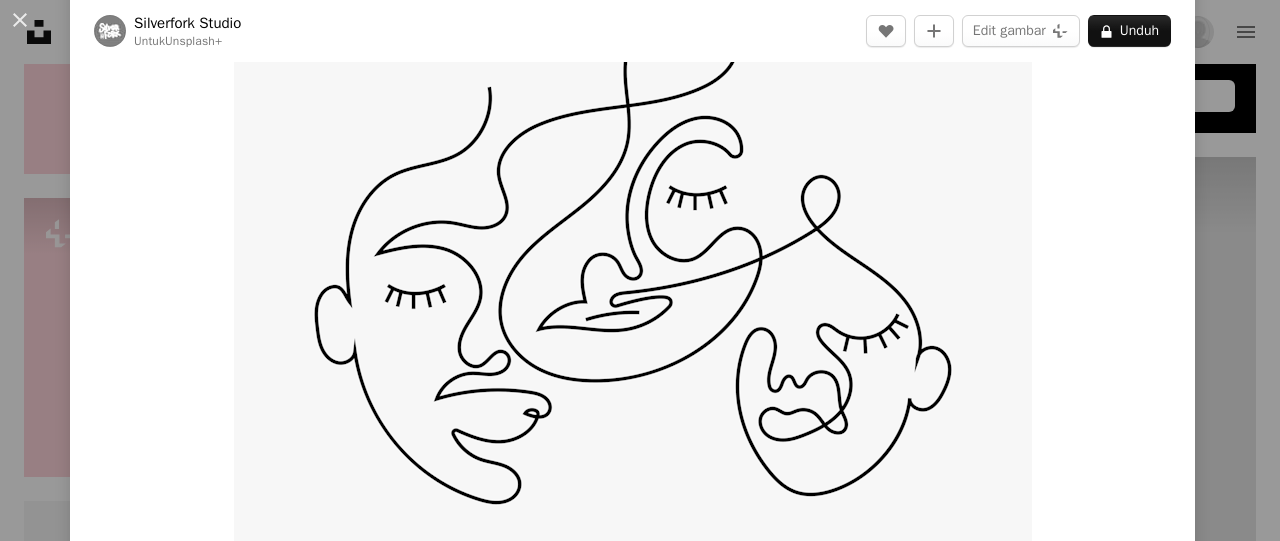 scroll, scrollTop: 100, scrollLeft: 0, axis: vertical 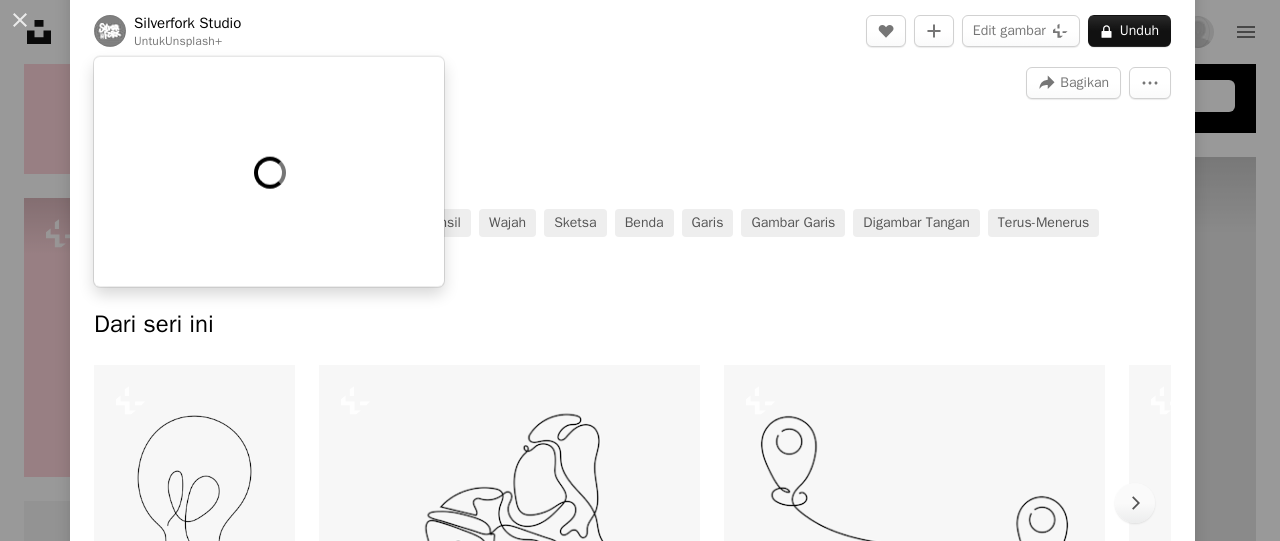 click on "Silverfork Studio" at bounding box center [187, 23] 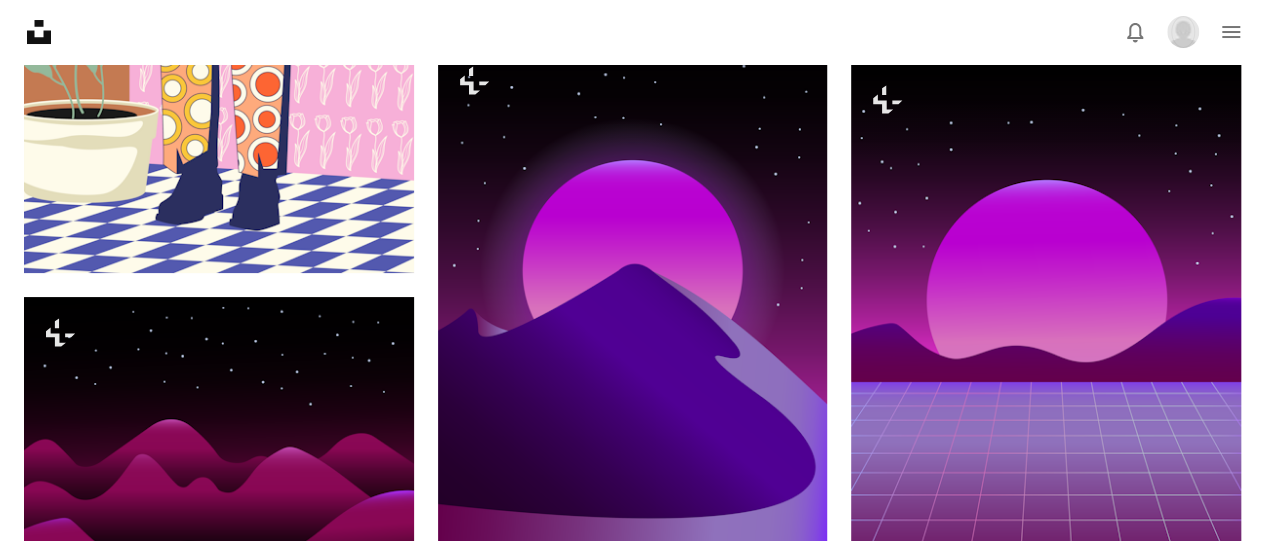 scroll, scrollTop: 7720, scrollLeft: 0, axis: vertical 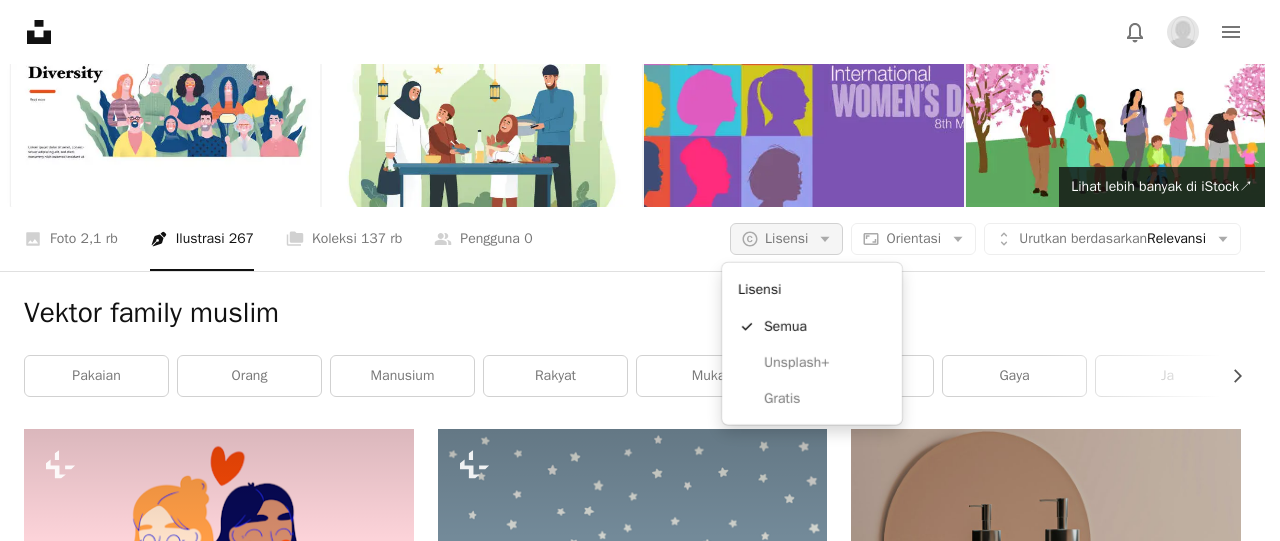 click 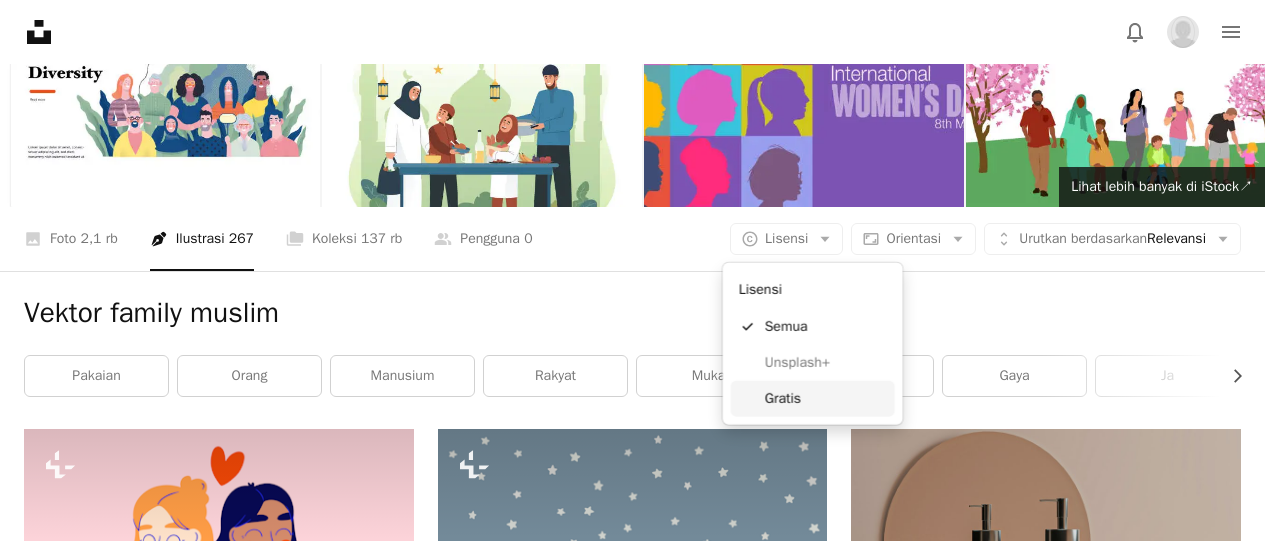 click on "Gratis" at bounding box center [826, 399] 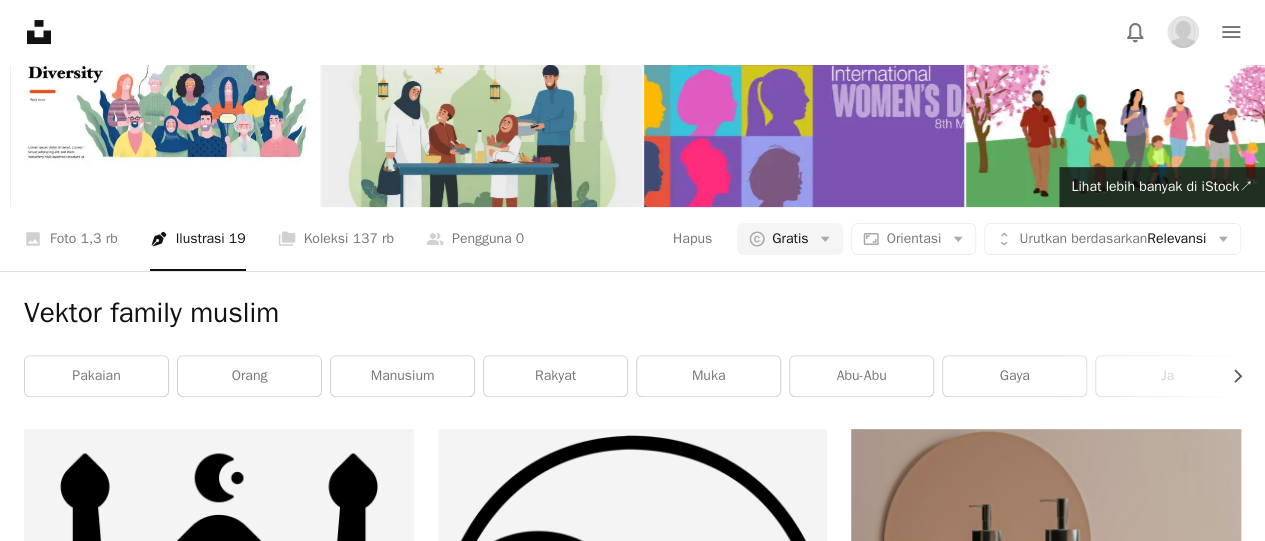 scroll, scrollTop: 0, scrollLeft: 0, axis: both 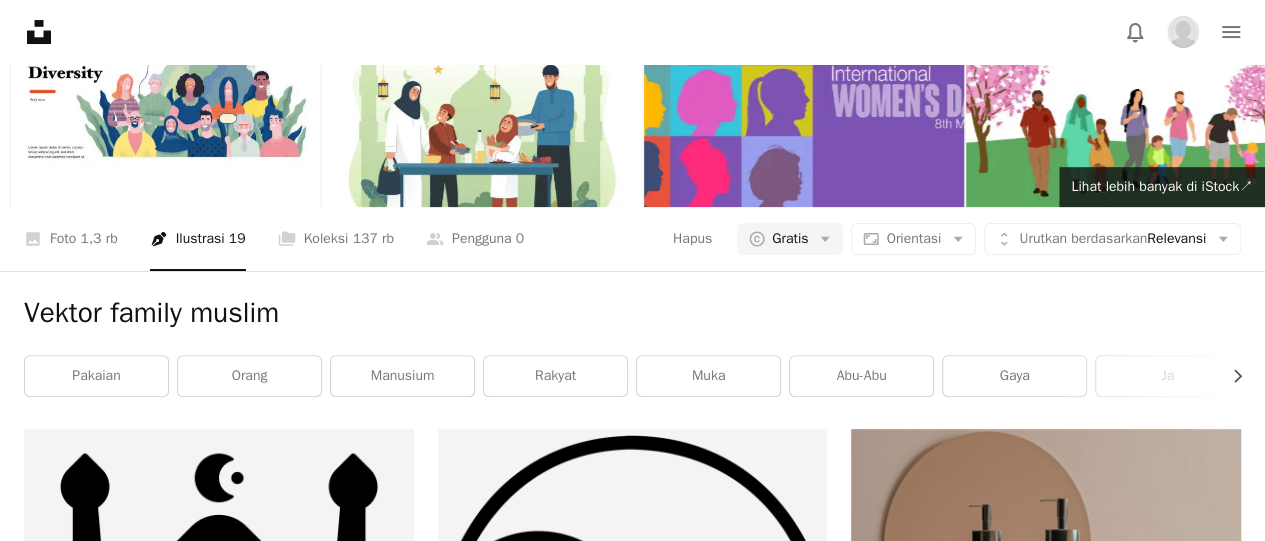 click on "**********" at bounding box center (603, -38) 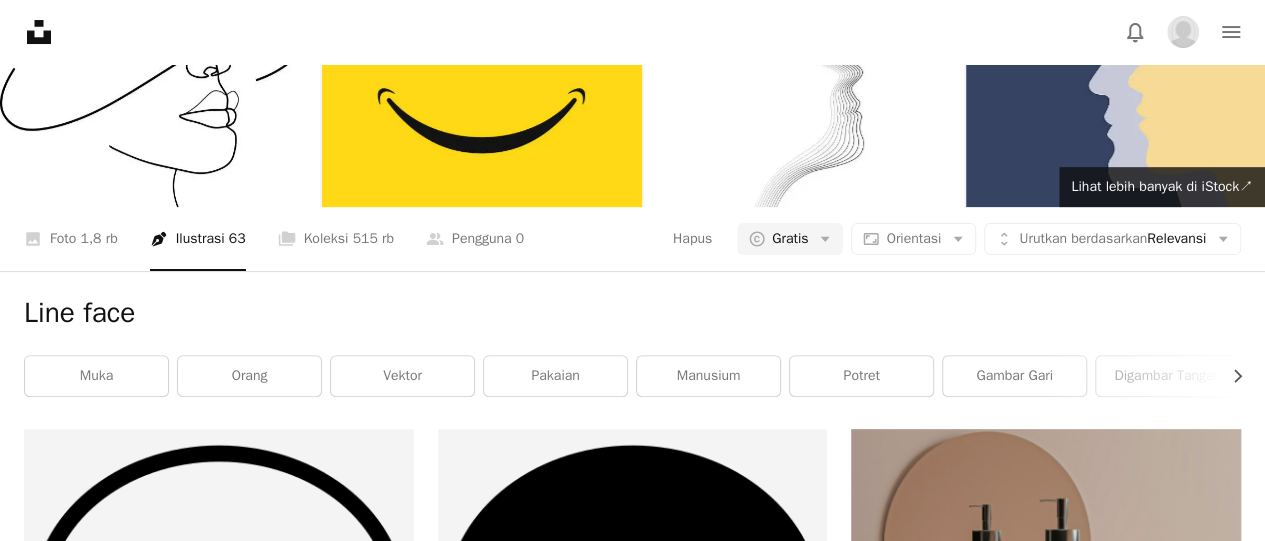scroll, scrollTop: 0, scrollLeft: 0, axis: both 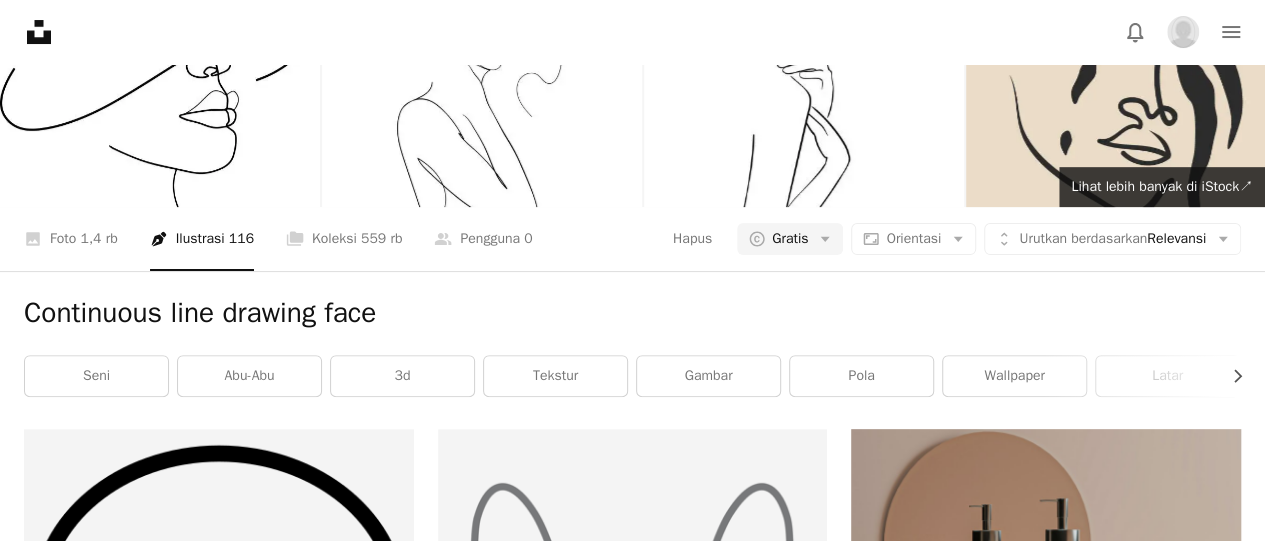 drag, startPoint x: 140, startPoint y: 133, endPoint x: 28, endPoint y: 130, distance: 112.04017 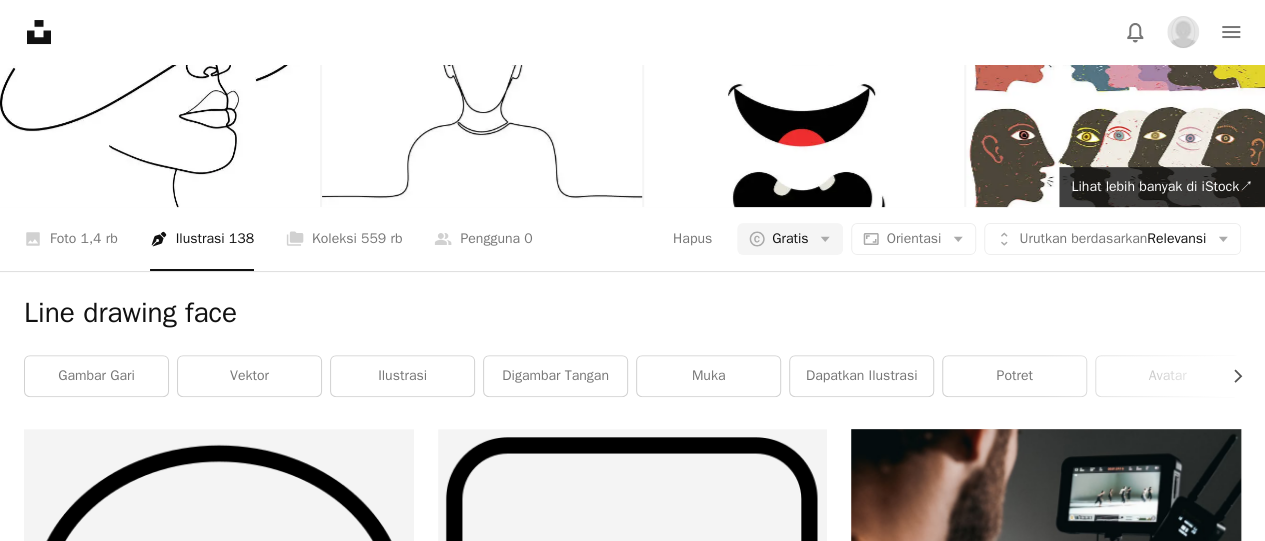 scroll, scrollTop: 4207, scrollLeft: 0, axis: vertical 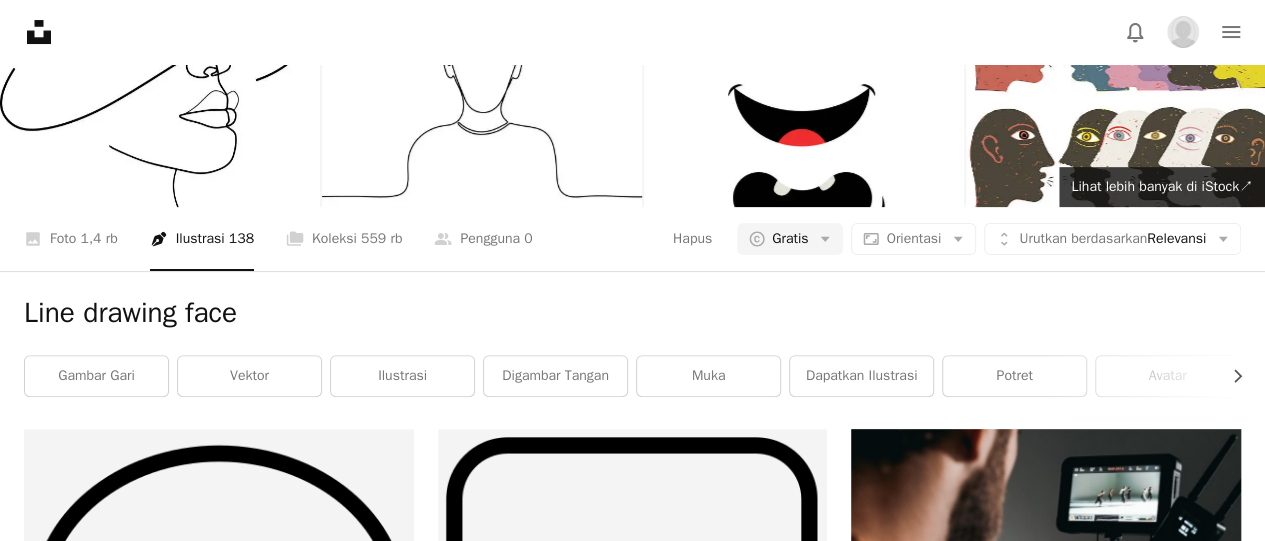 click at bounding box center (633, 2534) 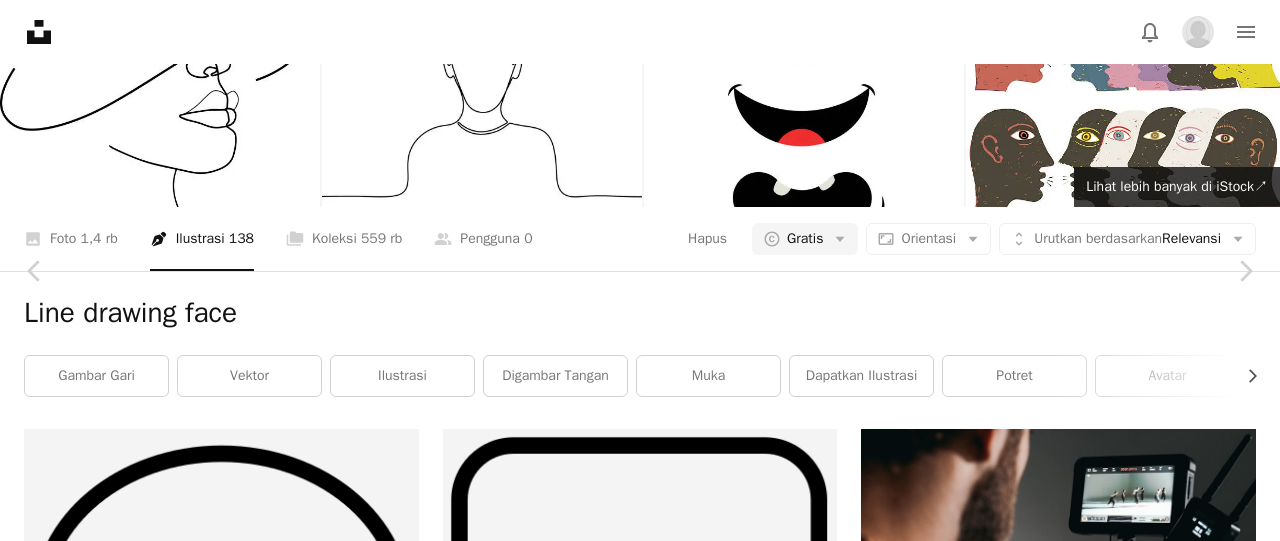 scroll, scrollTop: 14310, scrollLeft: 0, axis: vertical 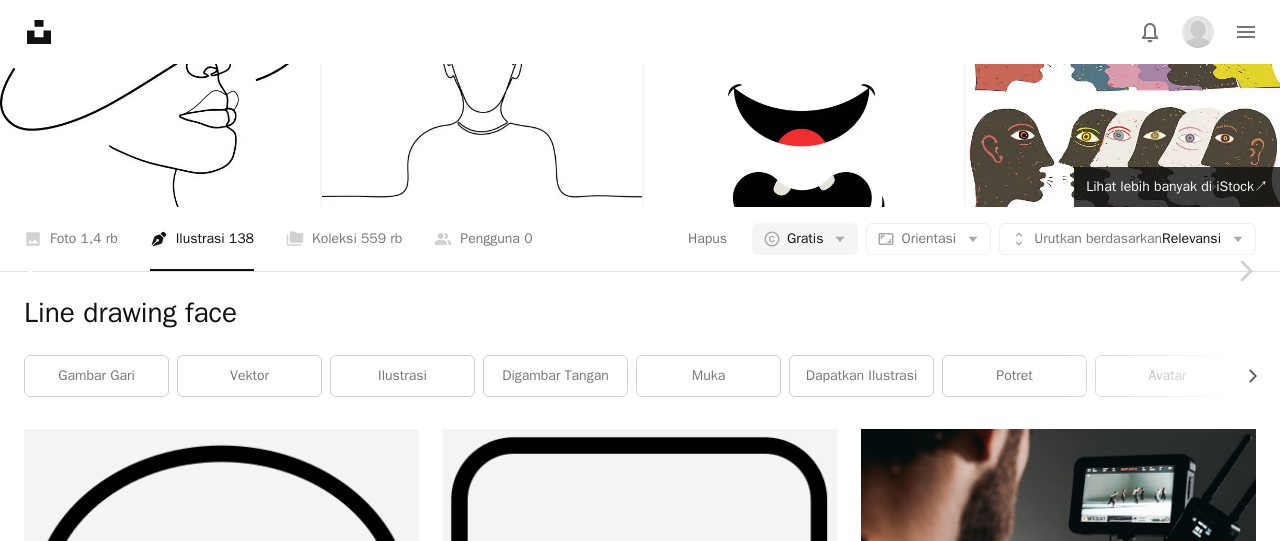 click on "Chevron left" at bounding box center (35, 271) 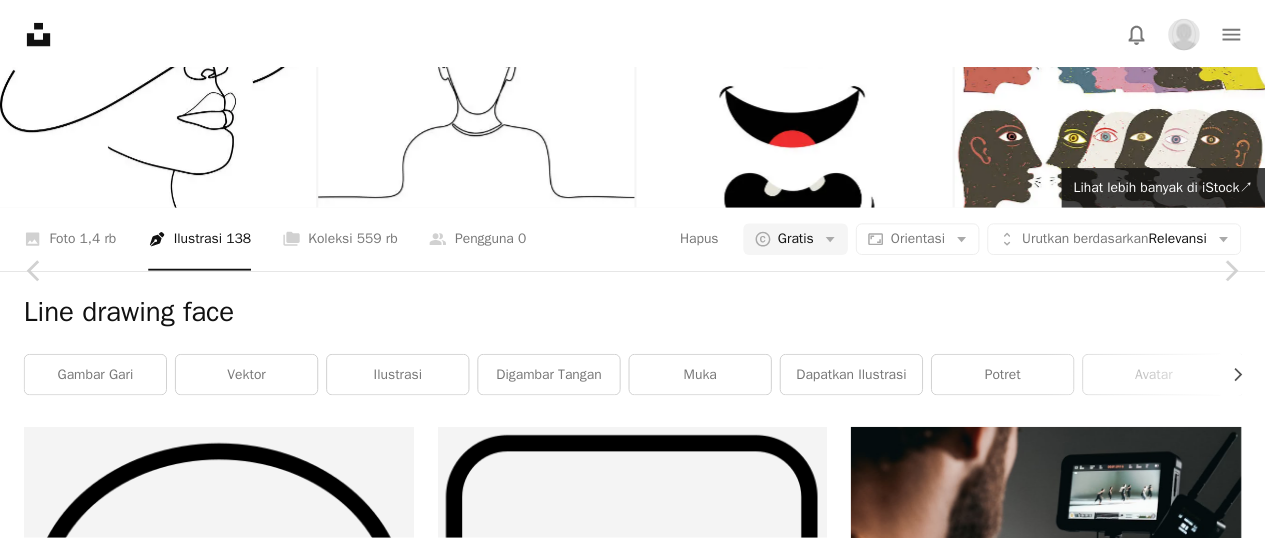 scroll, scrollTop: 0, scrollLeft: 0, axis: both 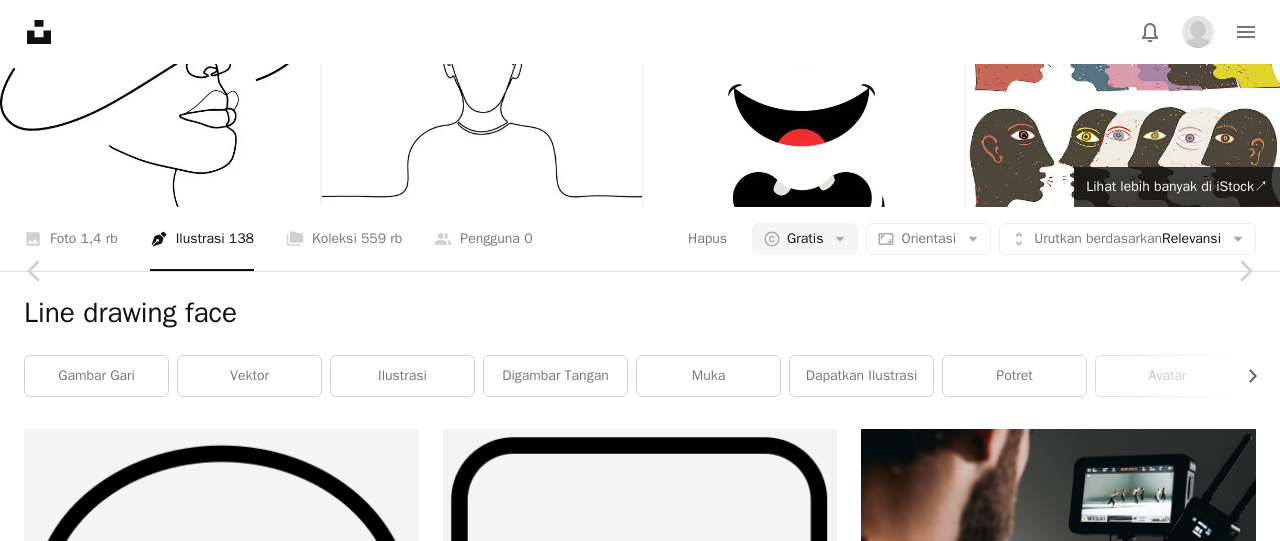 click on "An X shape" at bounding box center [20, 20] 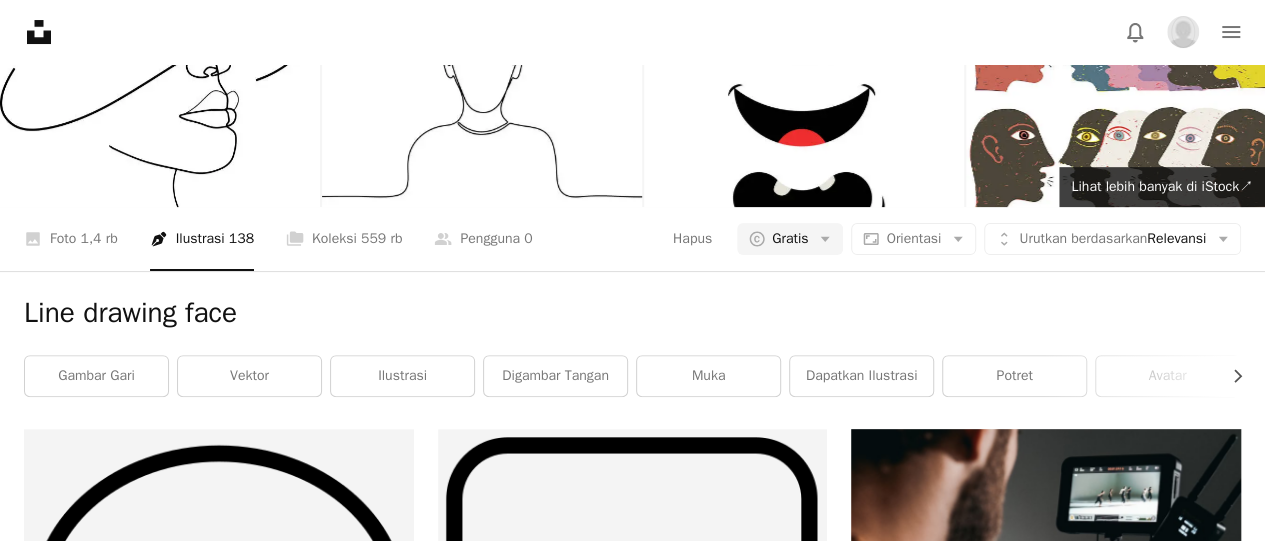 scroll, scrollTop: 0, scrollLeft: 0, axis: both 